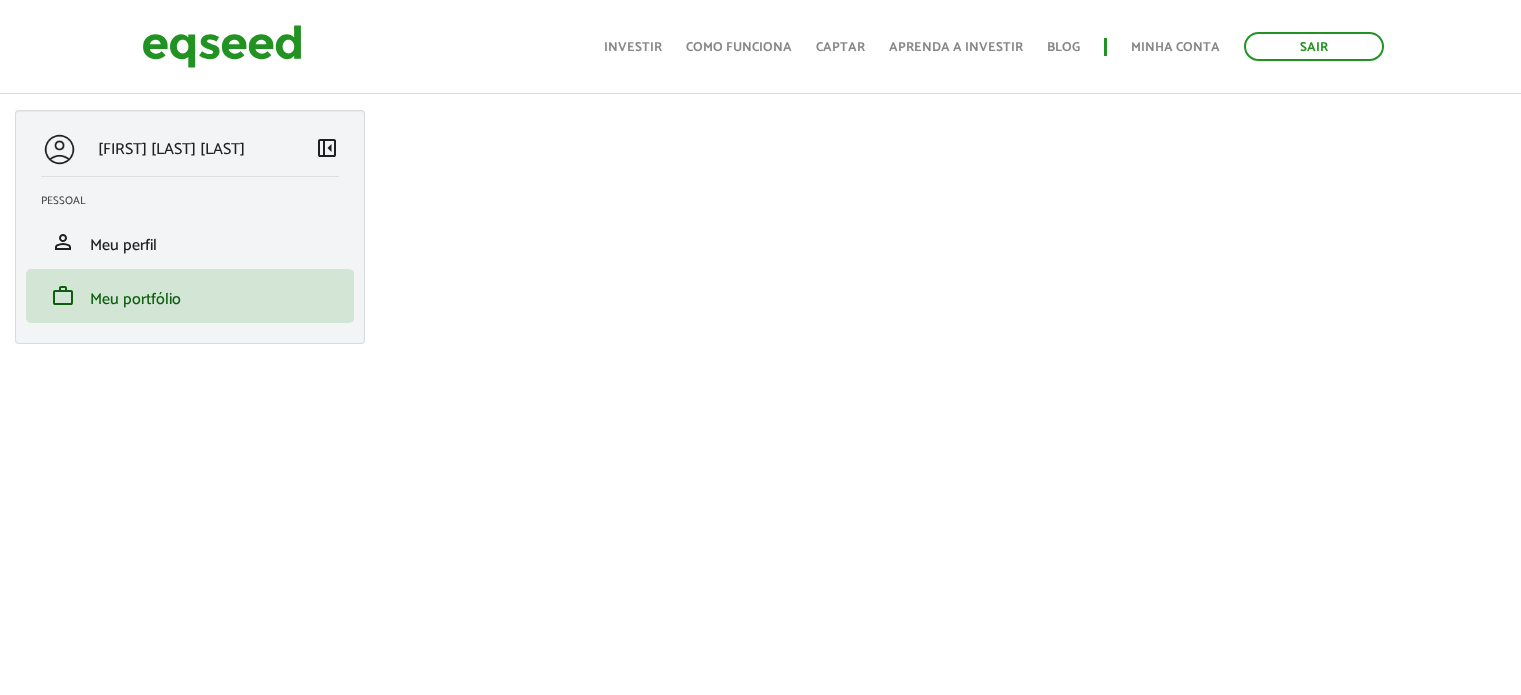scroll, scrollTop: 858, scrollLeft: 0, axis: vertical 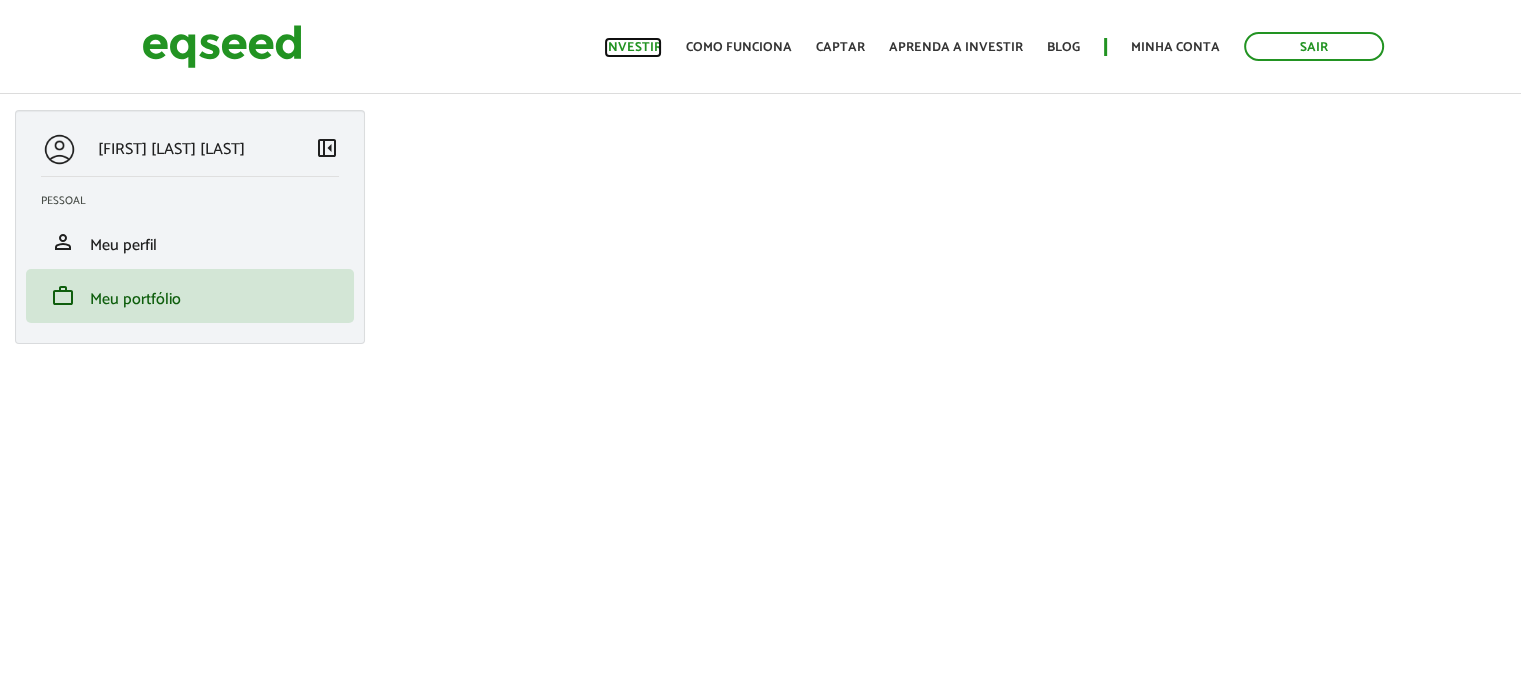 click on "Investir" at bounding box center (633, 47) 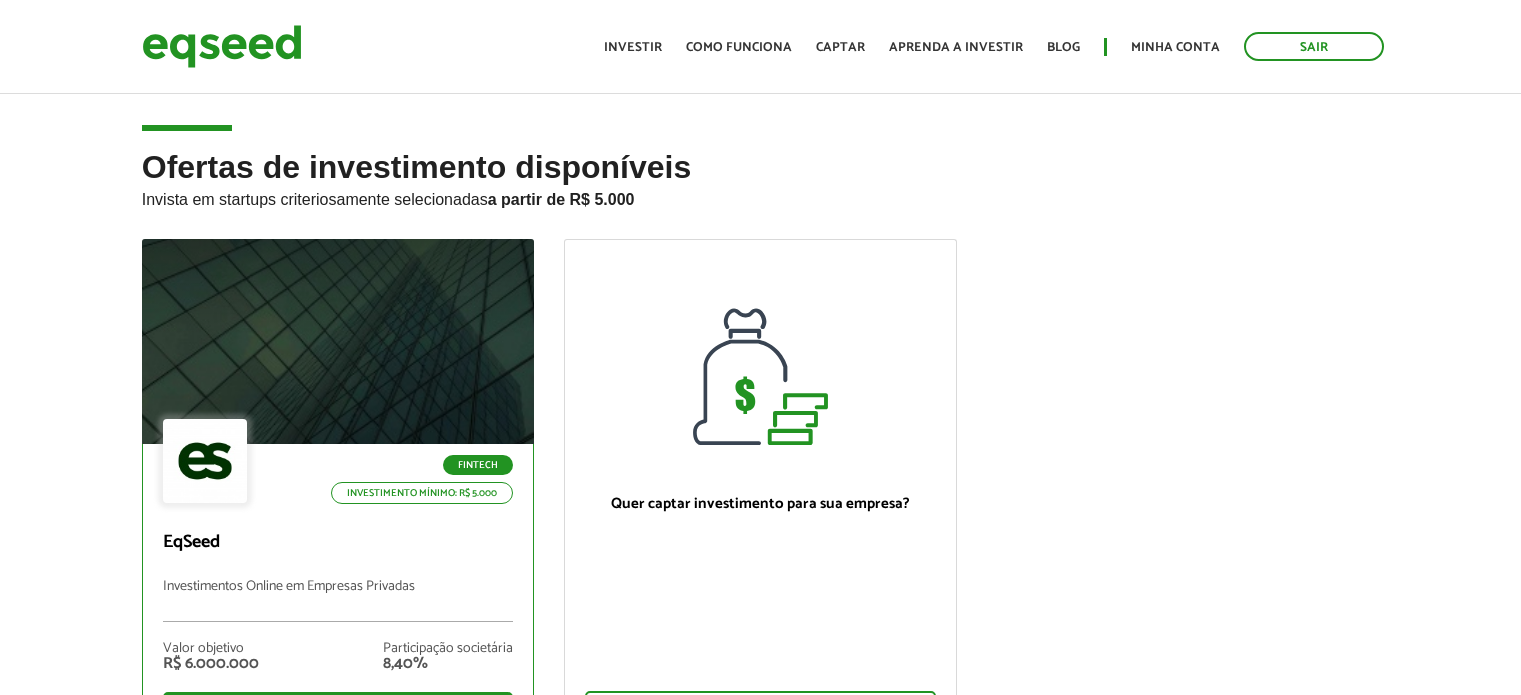 scroll, scrollTop: 0, scrollLeft: 0, axis: both 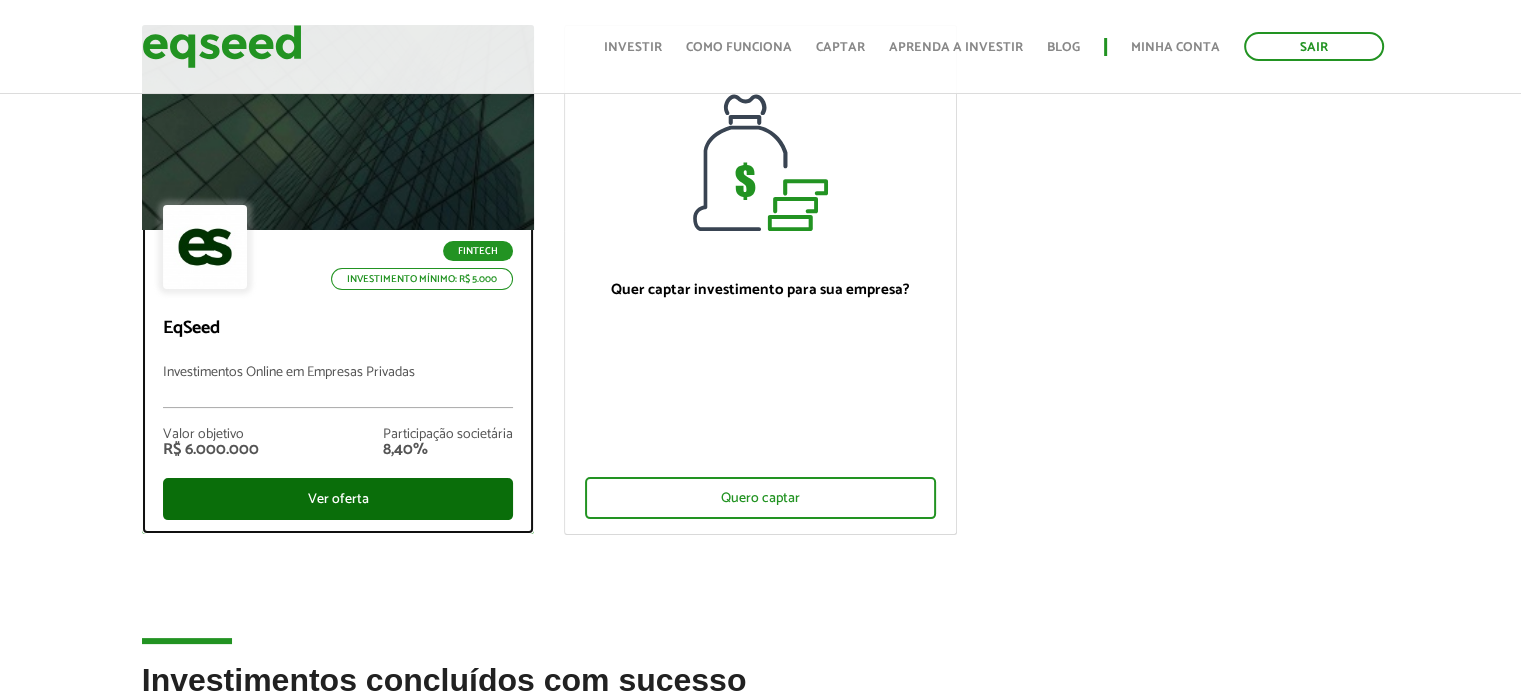 click on "Ver oferta" at bounding box center [338, 499] 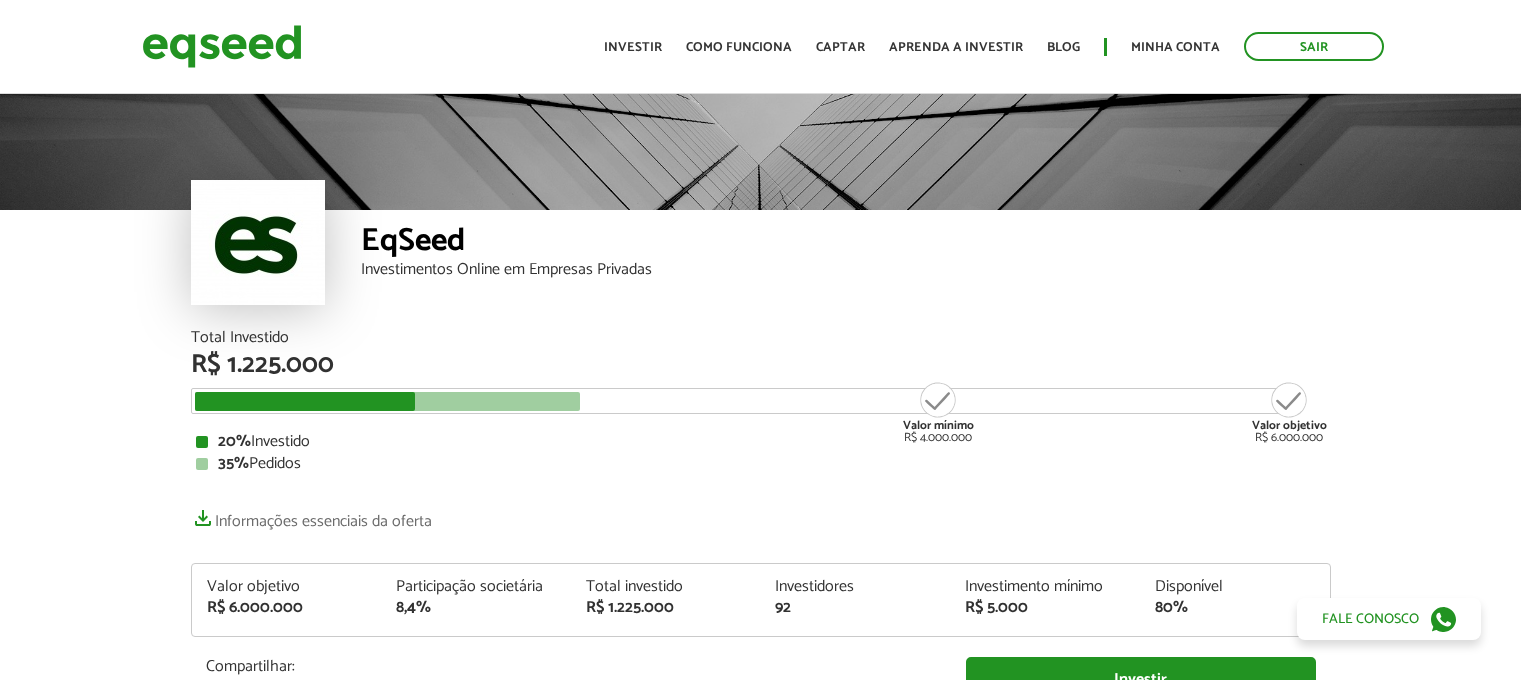 scroll, scrollTop: 0, scrollLeft: 0, axis: both 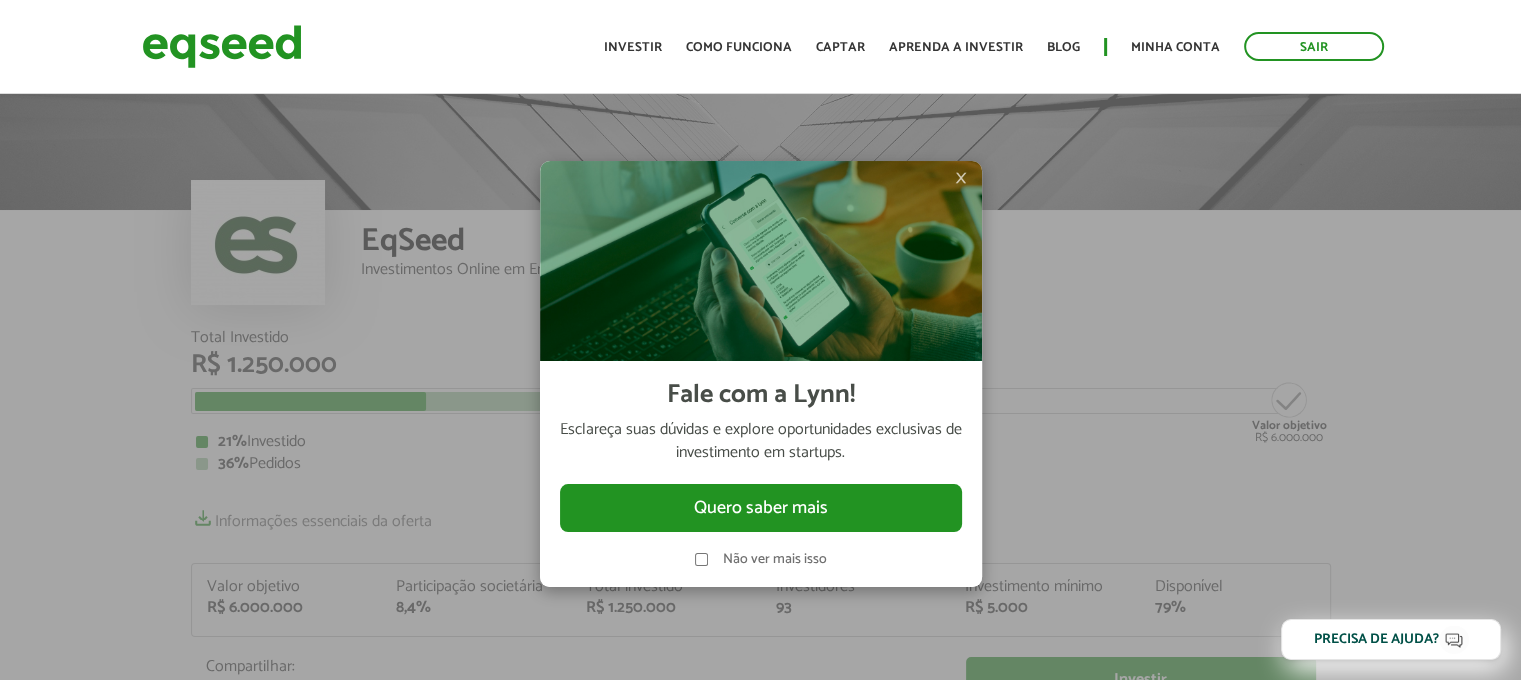 click on "×" at bounding box center (961, 178) 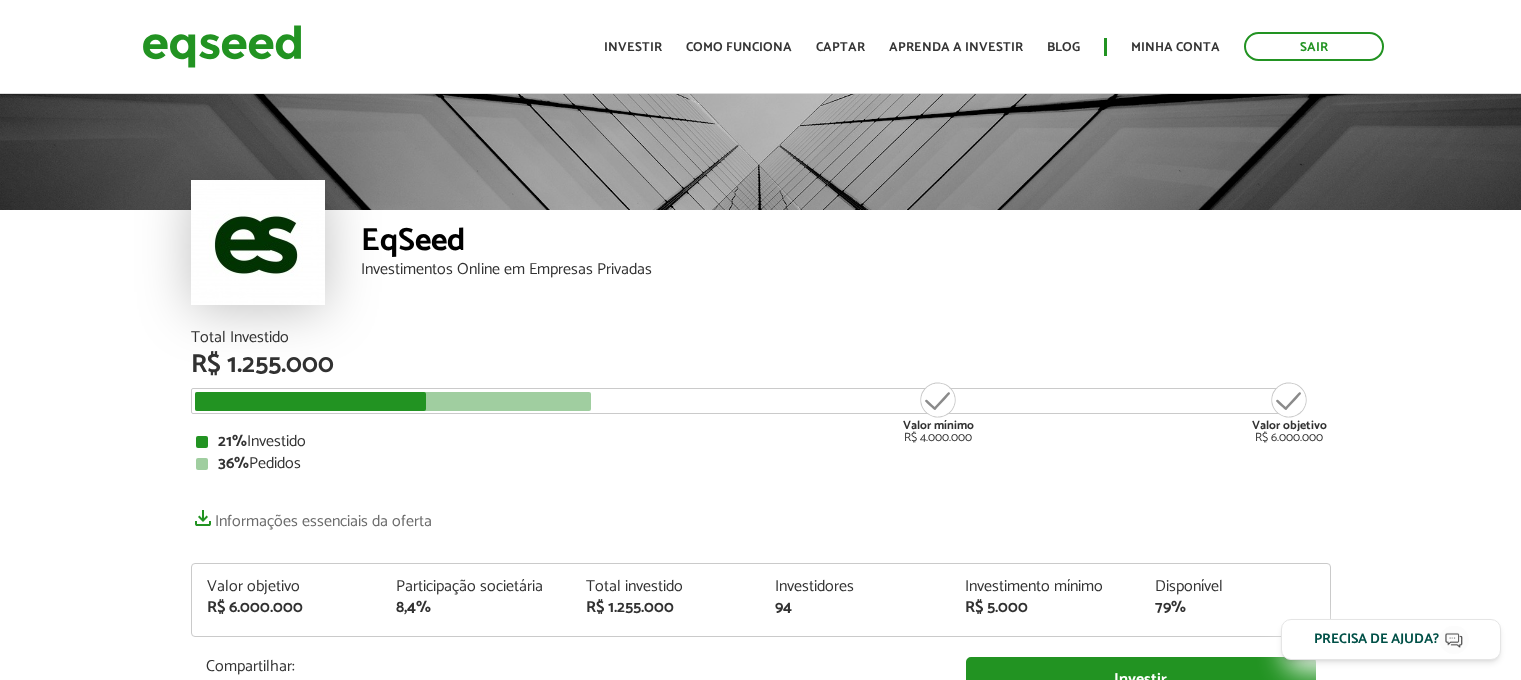 scroll, scrollTop: 0, scrollLeft: 0, axis: both 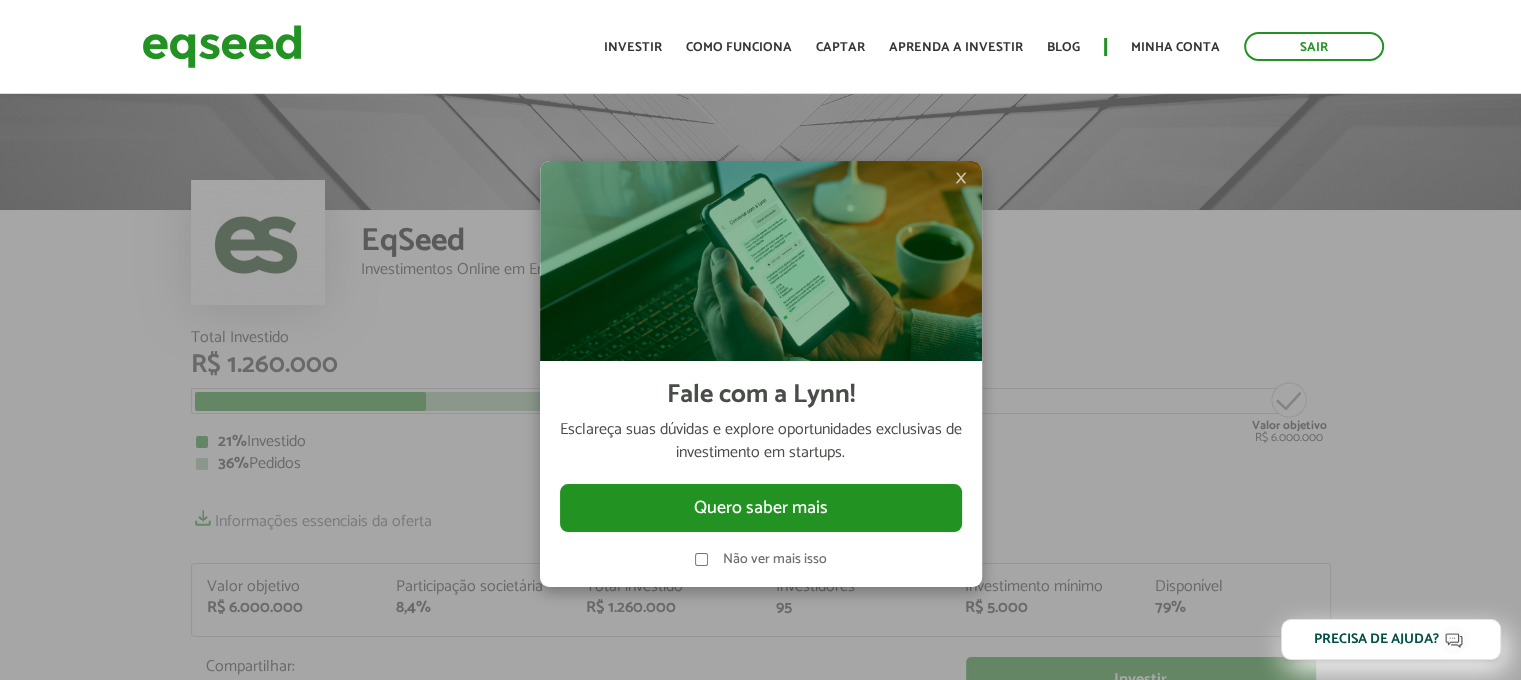 click at bounding box center (761, 261) 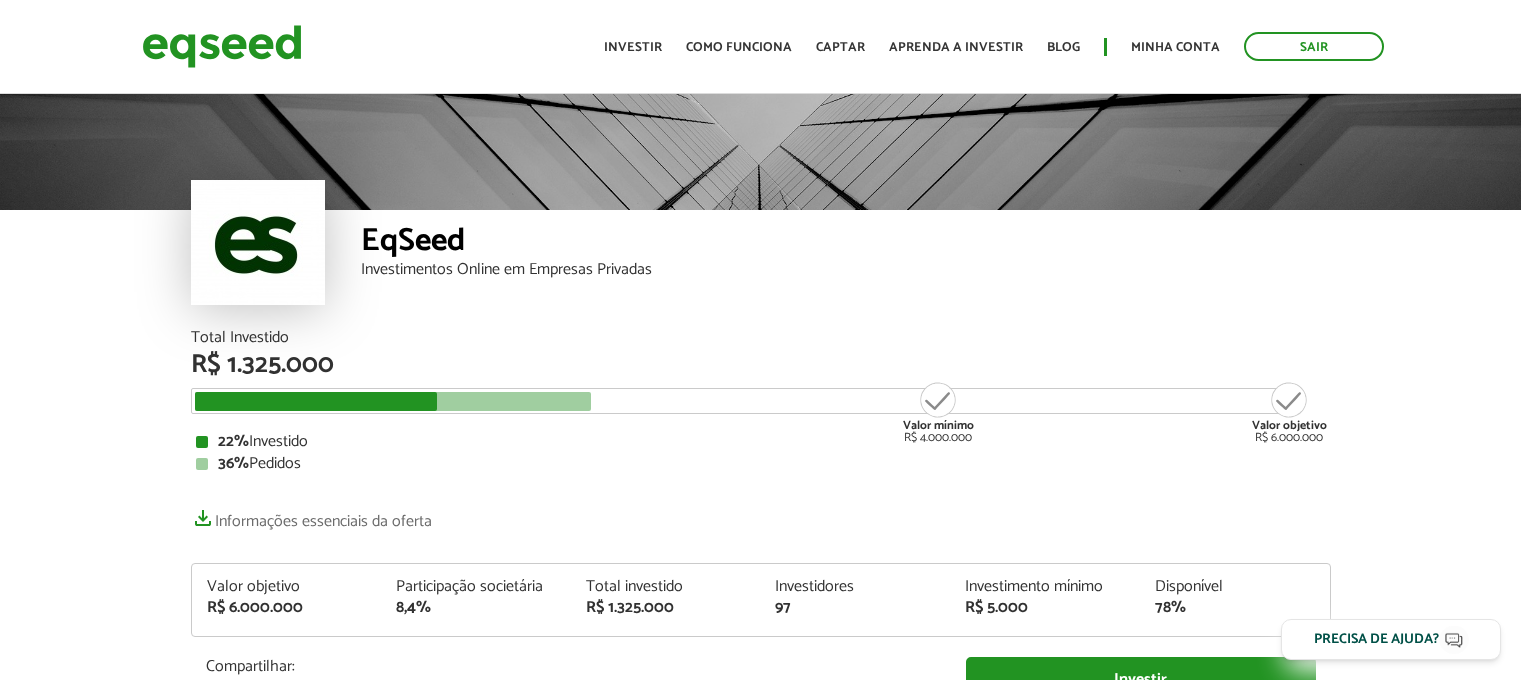 scroll, scrollTop: 0, scrollLeft: 0, axis: both 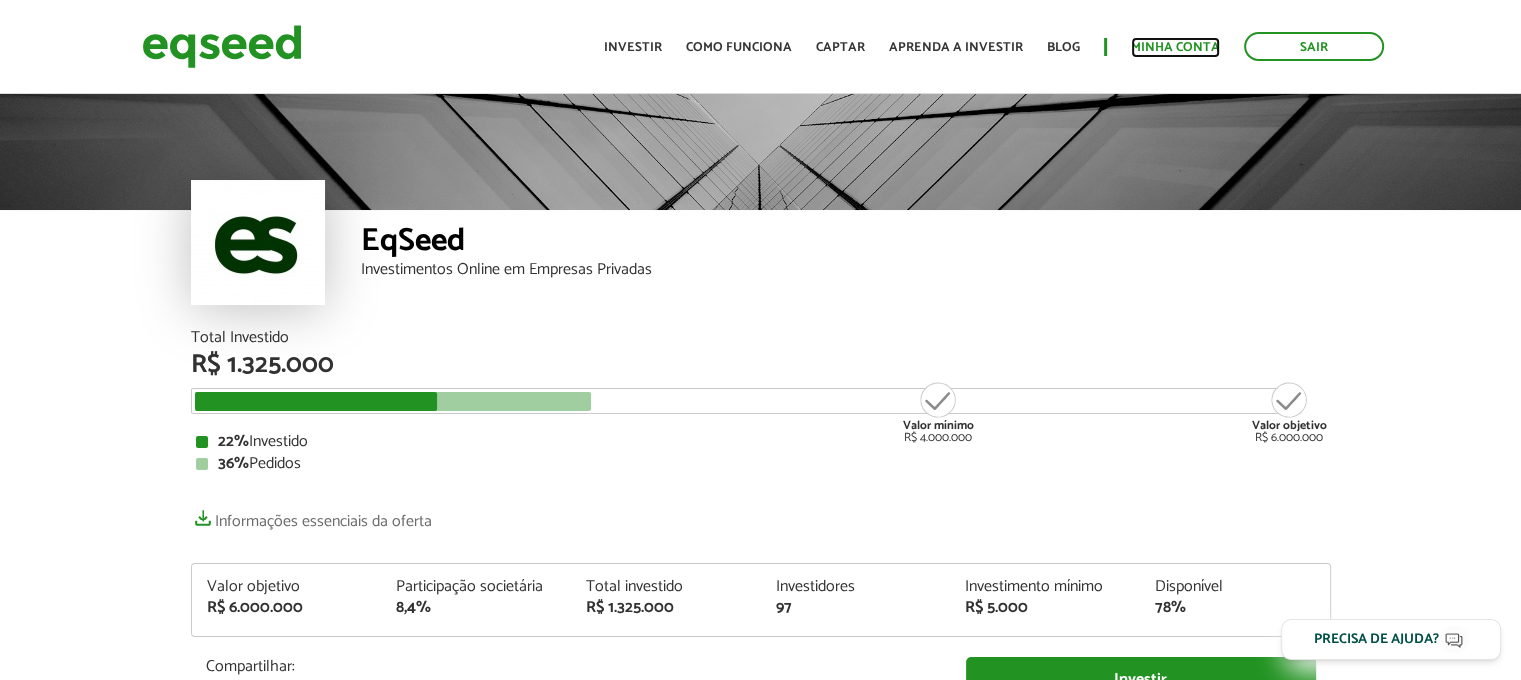 click on "Minha conta" at bounding box center (1175, 47) 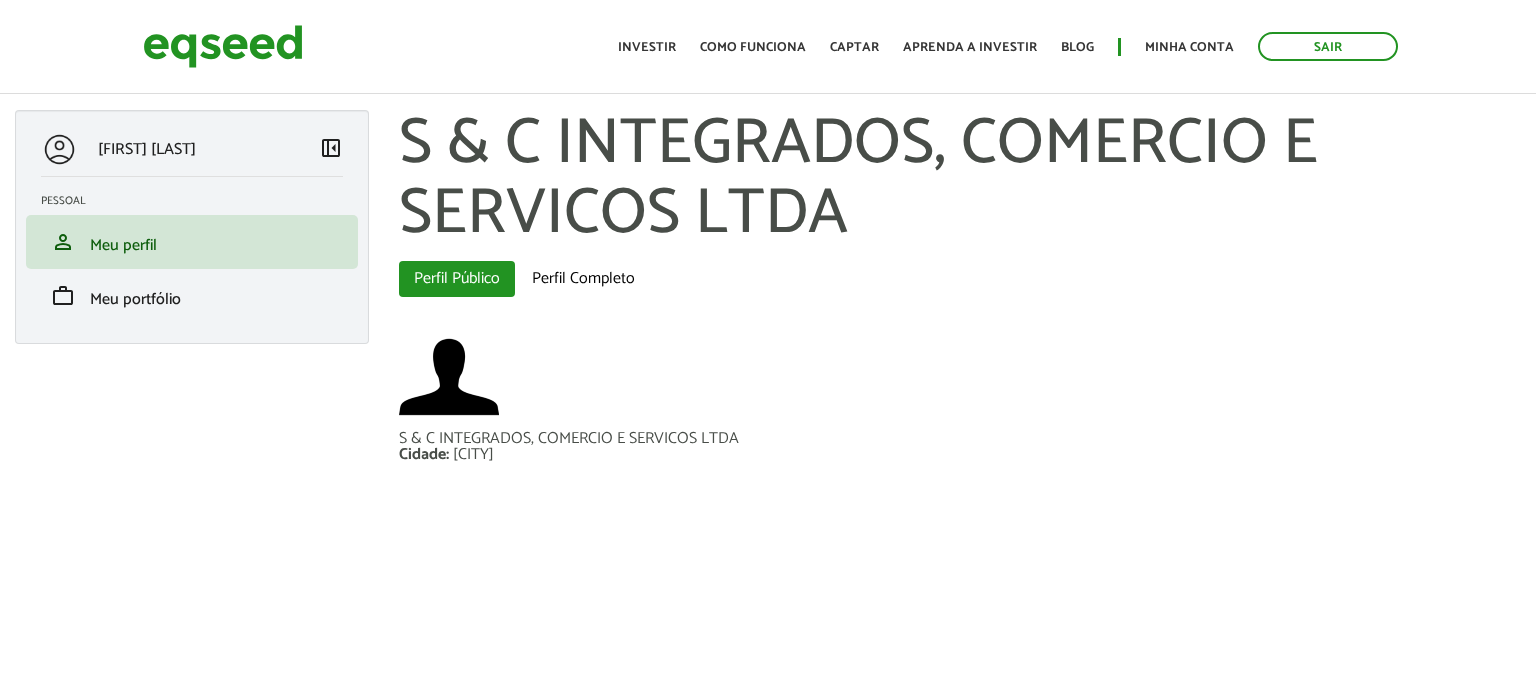 scroll, scrollTop: 0, scrollLeft: 0, axis: both 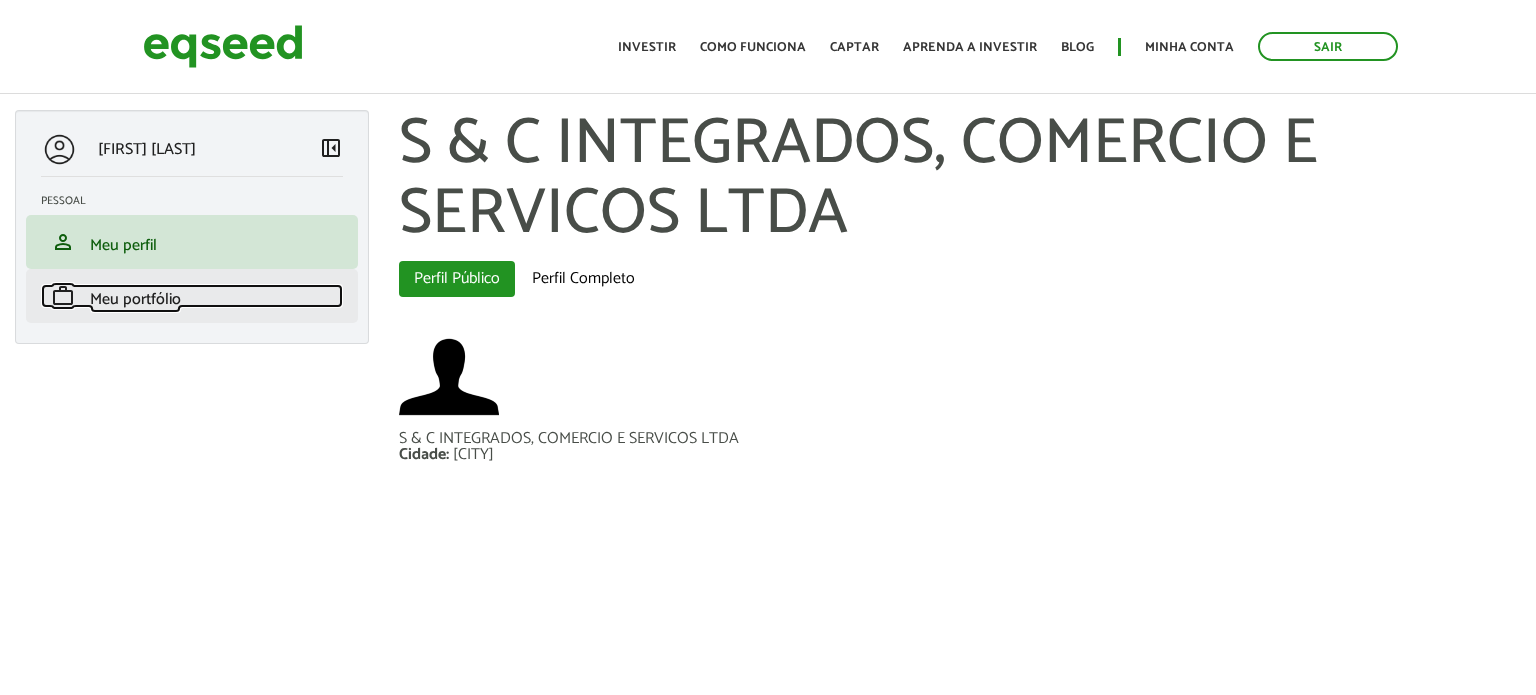 click on "Meu portfólio" at bounding box center (135, 299) 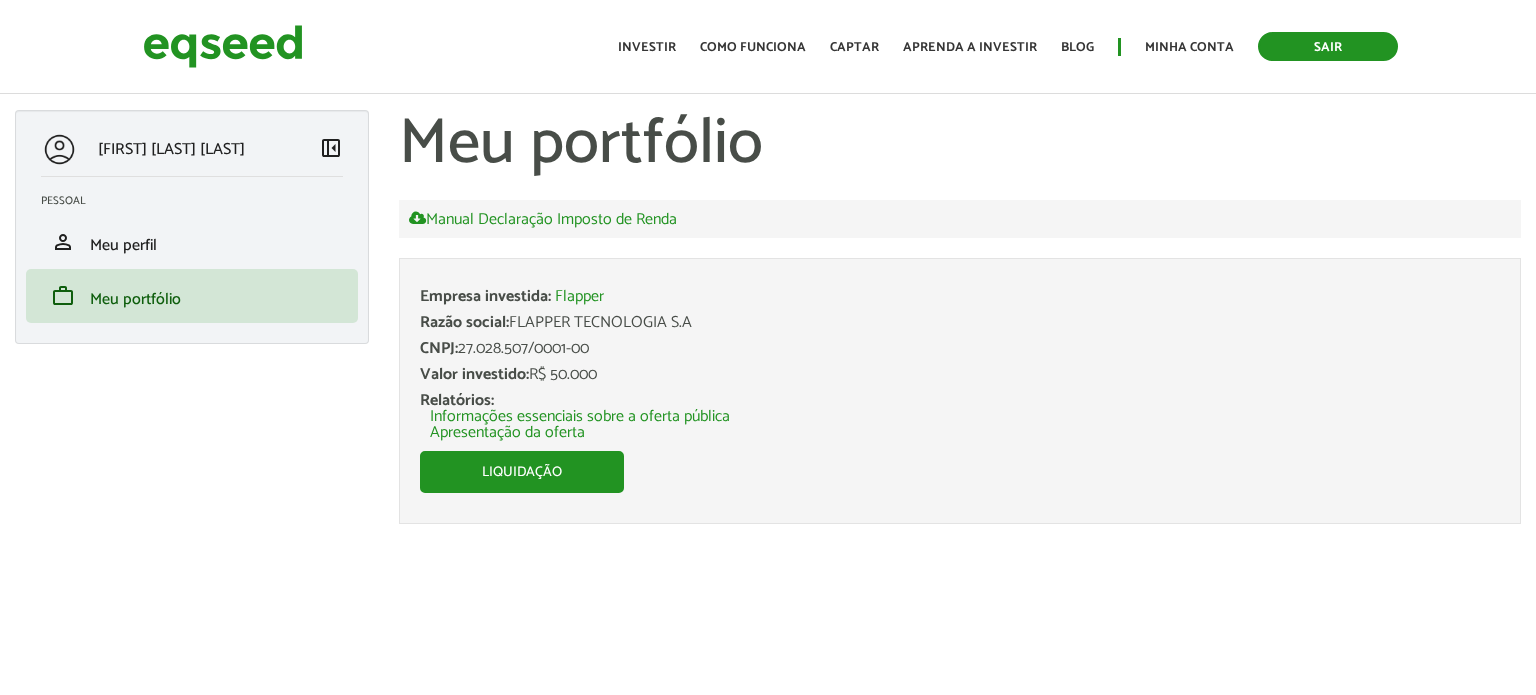 scroll, scrollTop: 0, scrollLeft: 0, axis: both 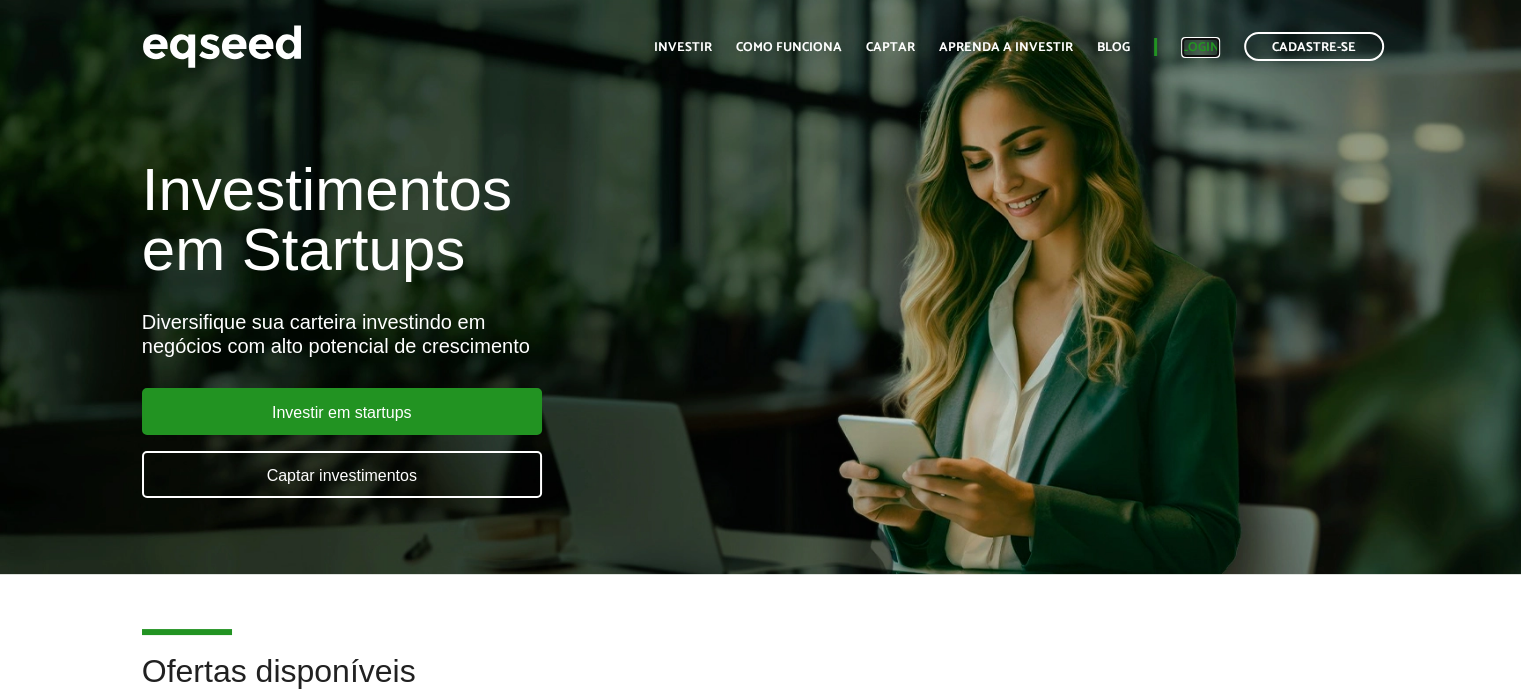 click on "Login" at bounding box center [1200, 47] 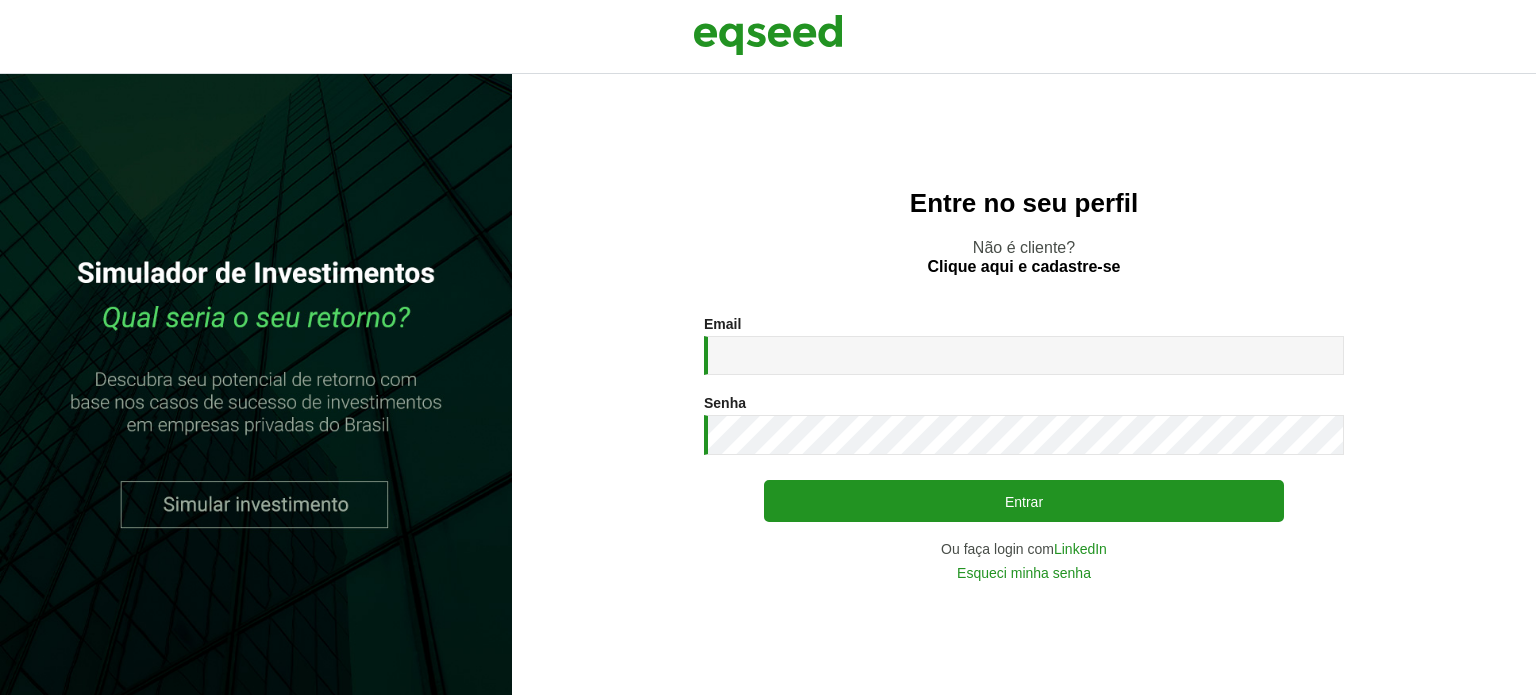 scroll, scrollTop: 0, scrollLeft: 0, axis: both 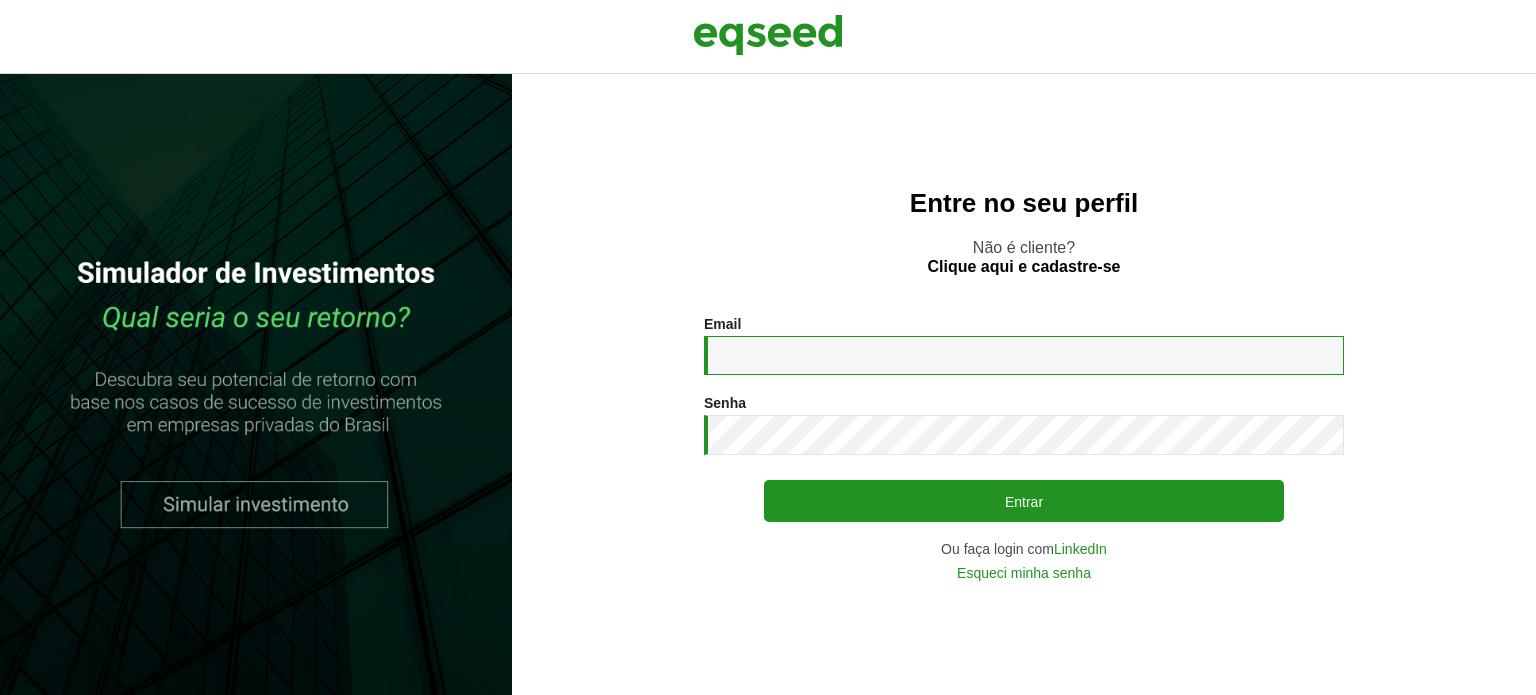 click on "Email  *" at bounding box center [1024, 355] 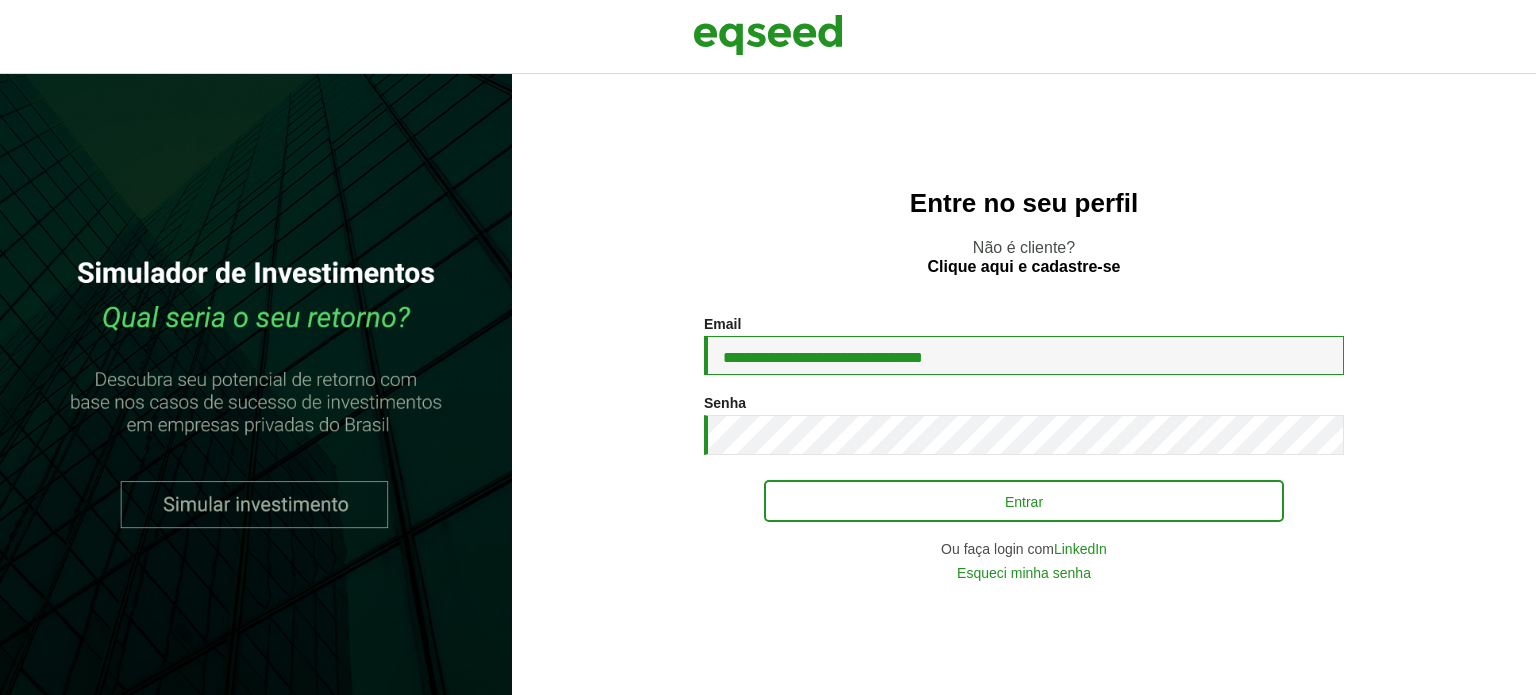 type on "**********" 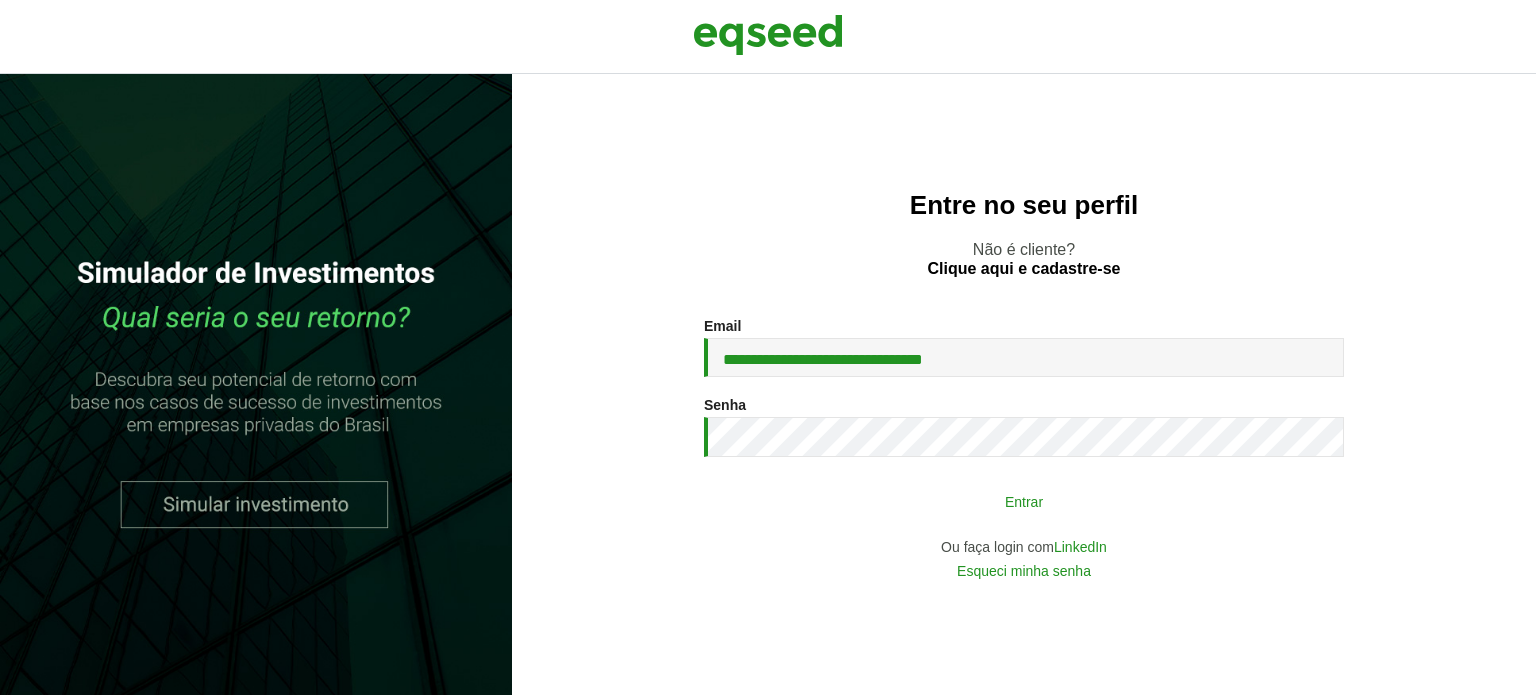 click on "Entrar" at bounding box center [1024, 501] 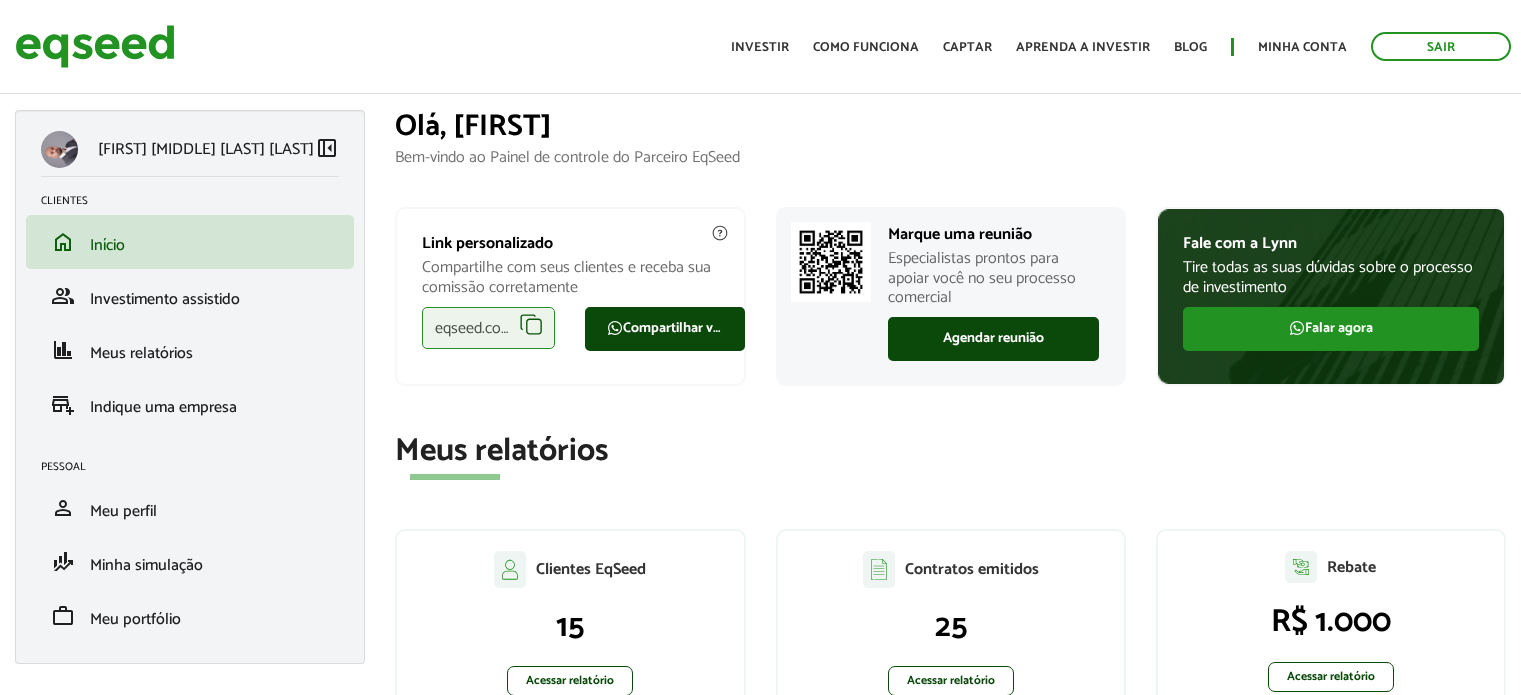 scroll, scrollTop: 0, scrollLeft: 0, axis: both 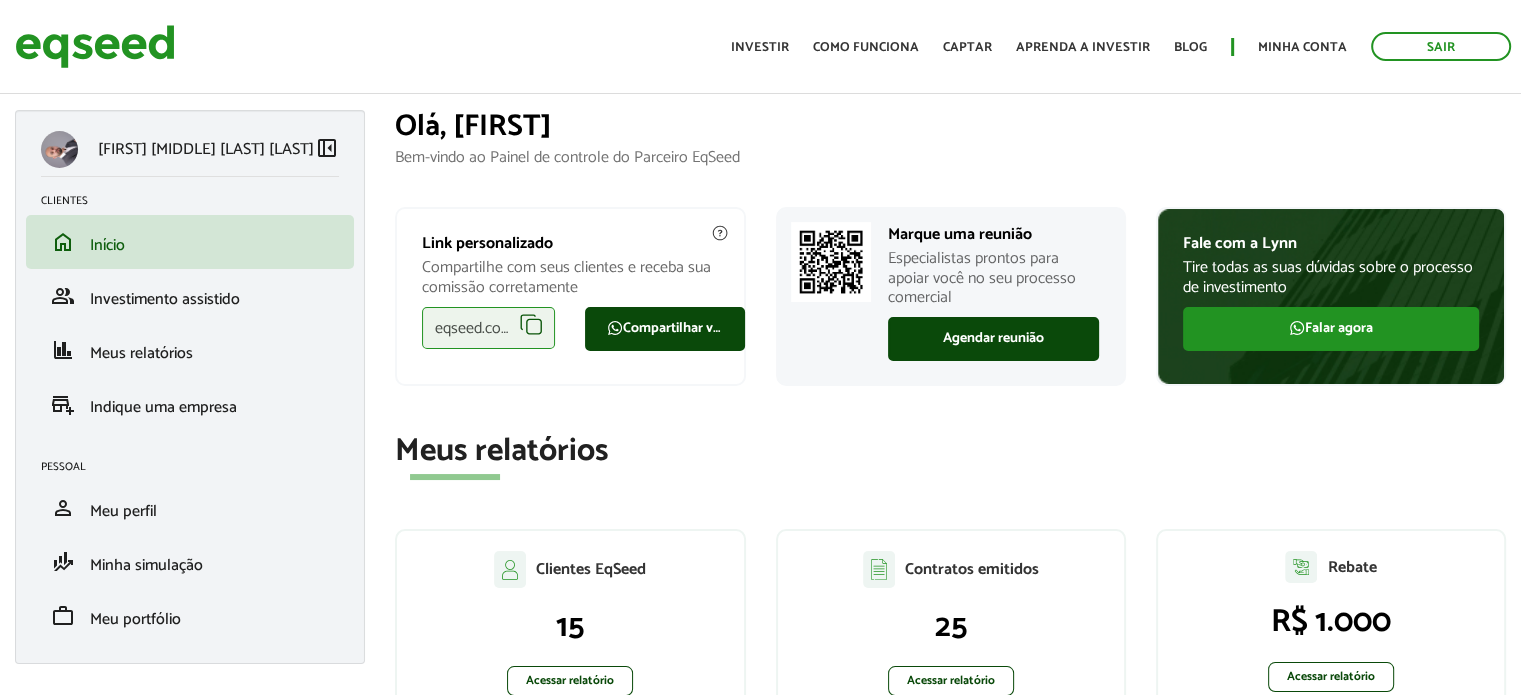 click on "eqseed.com/a/is/[USERNAME]" at bounding box center [488, 328] 